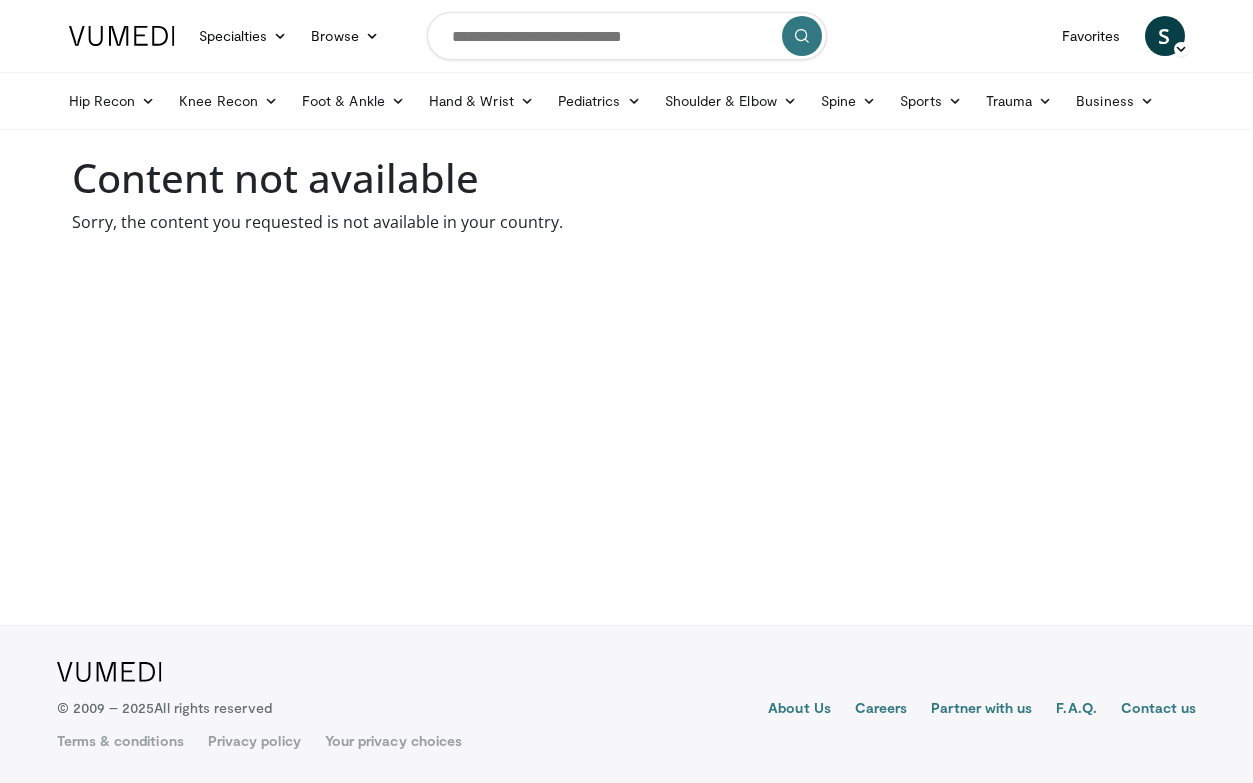 scroll, scrollTop: 0, scrollLeft: 0, axis: both 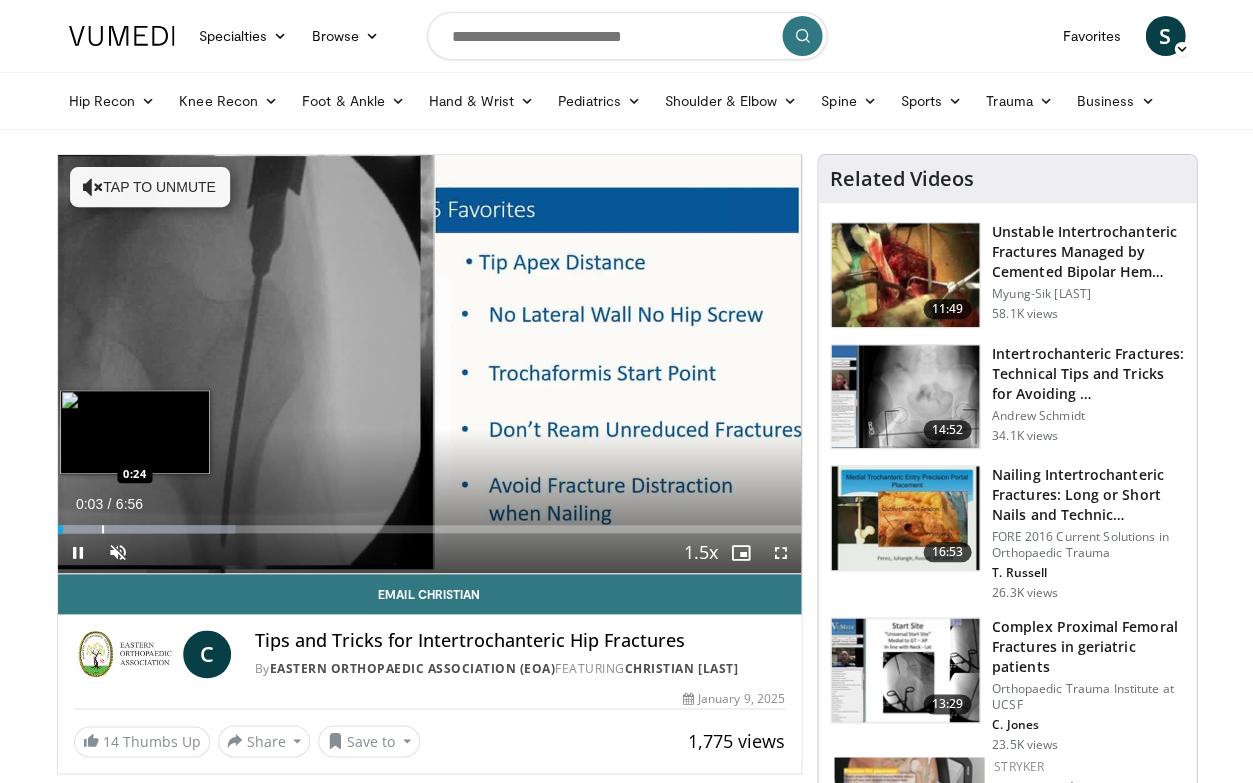 click at bounding box center (103, 529) 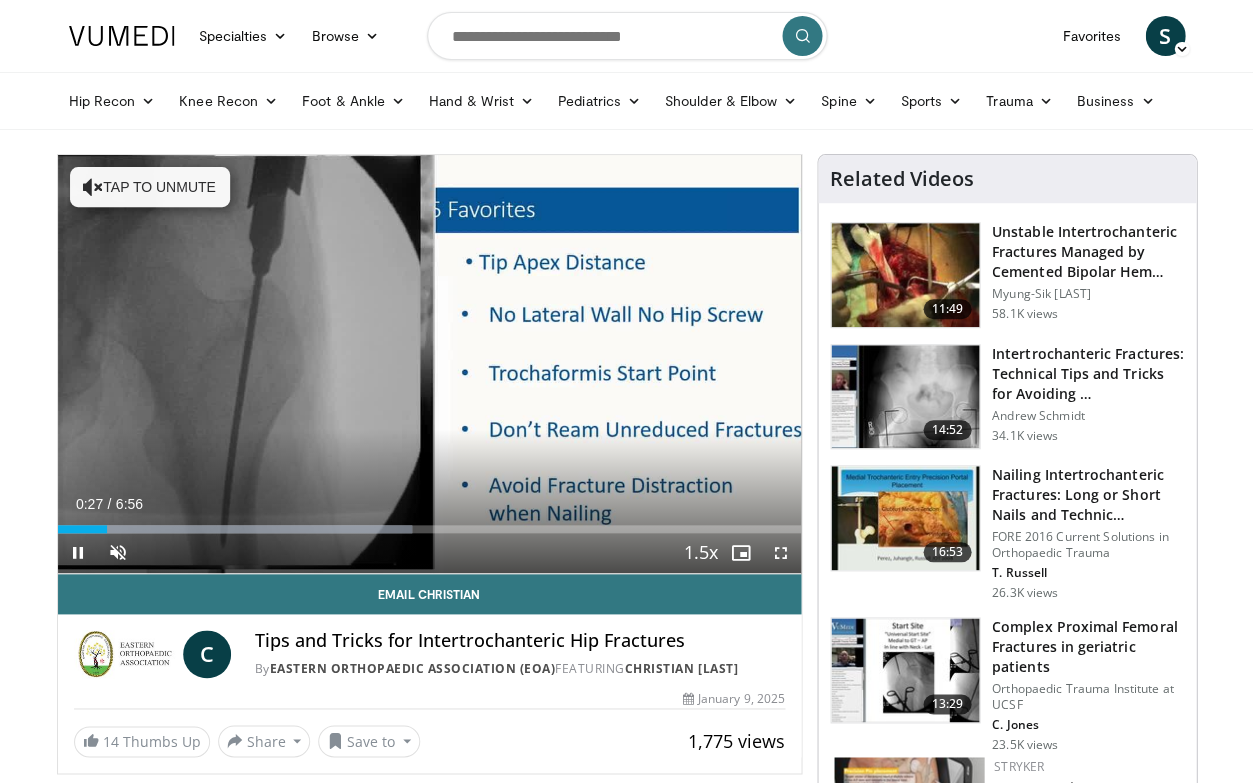click on "Current Time  0:27 / Duration  6:56 Pause Skip Backward Skip Forward Unmute Loaded :  47.65% 0:27 1:41 Stream Type  LIVE Seek to live, currently behind live LIVE   1.5x Playback Rate 0.5x 0.75x 1x 1.25x 1.5x , selected 1.75x 2x Chapters Chapters Descriptions descriptions off , selected Captions captions off , selected Audio Track en (Main) , selected Fullscreen Enable picture-in-picture mode" at bounding box center (429, 553) 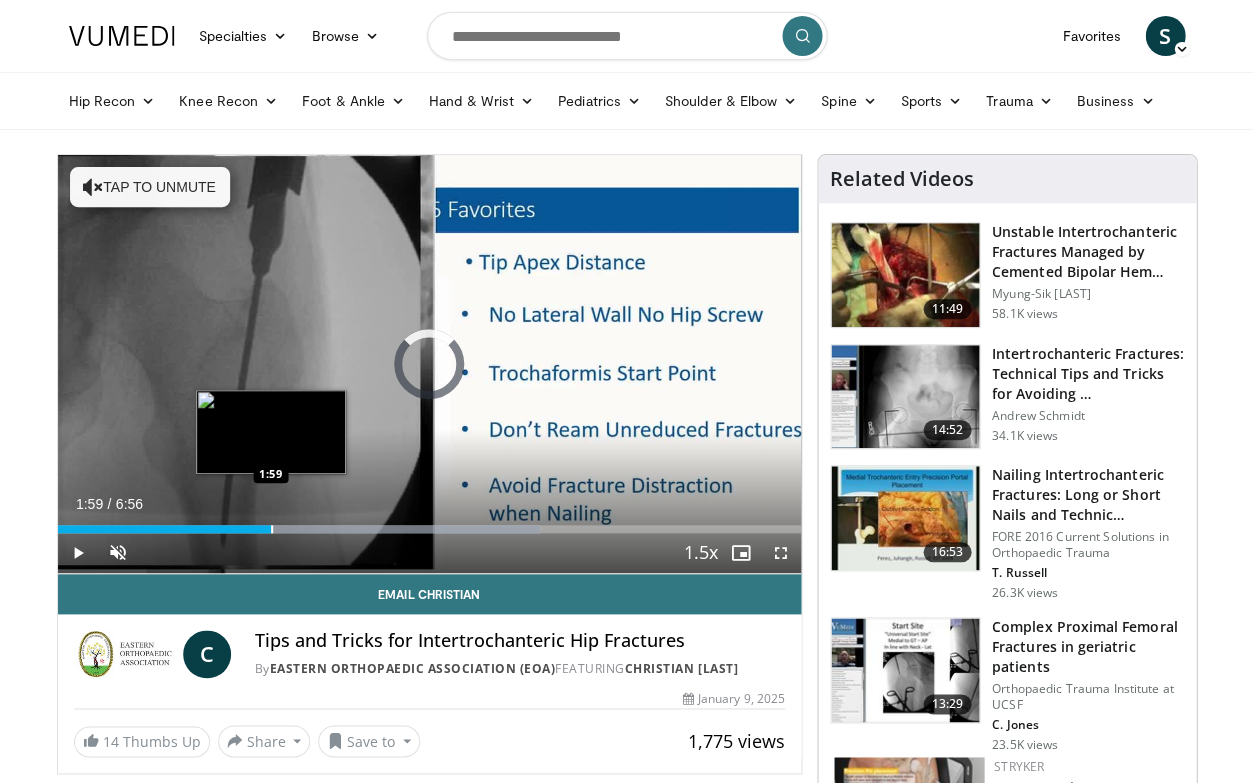 click at bounding box center [272, 529] 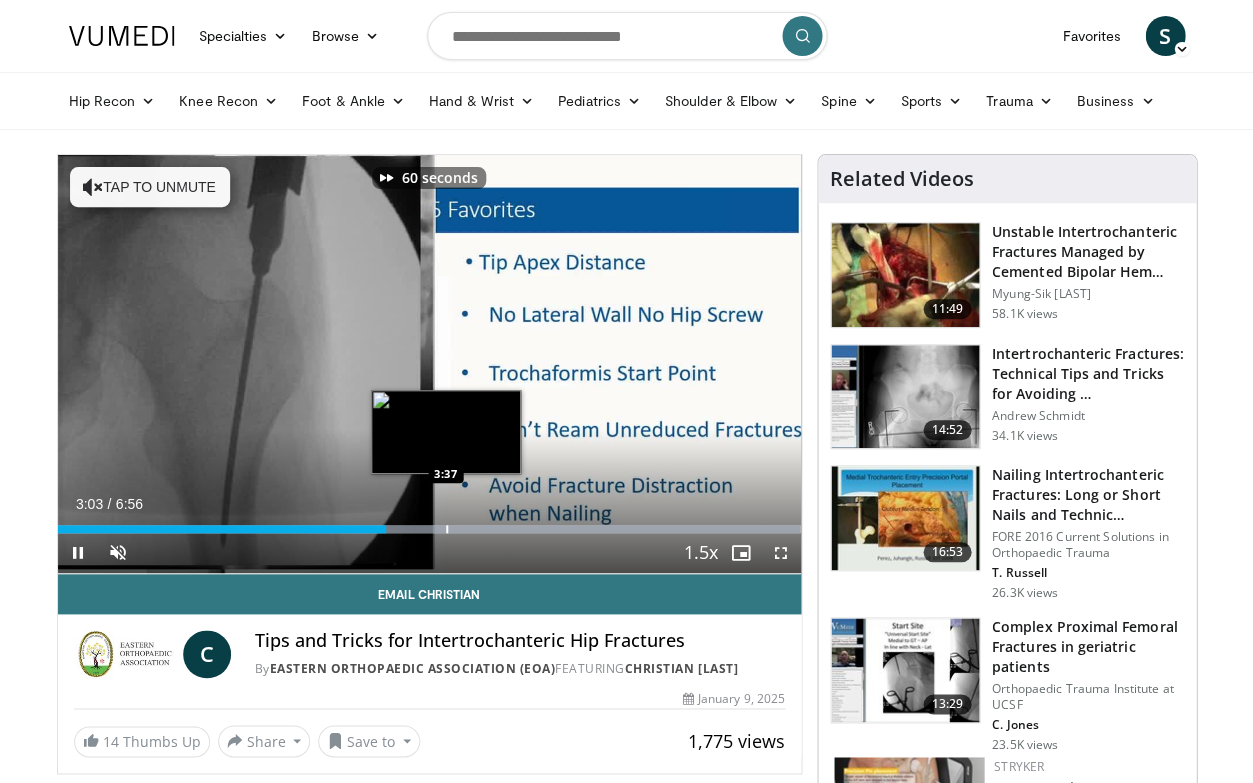 click at bounding box center (447, 529) 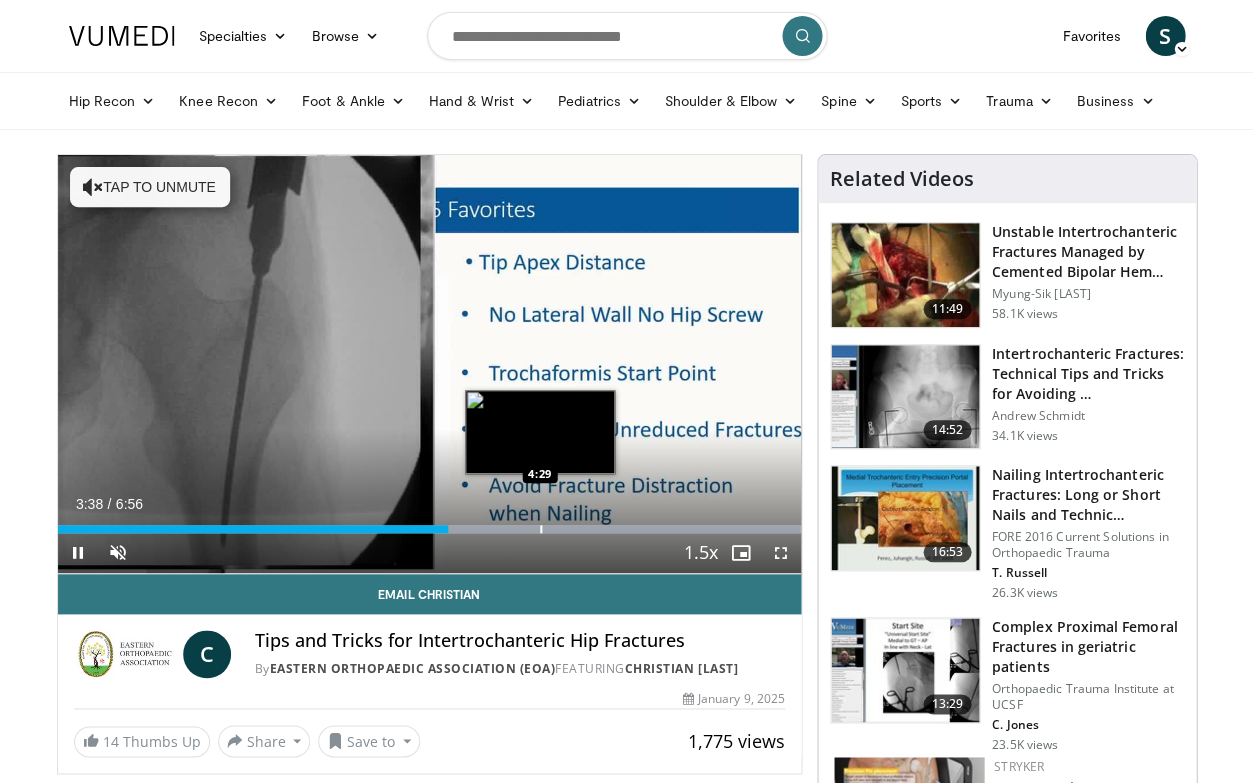 click at bounding box center [541, 529] 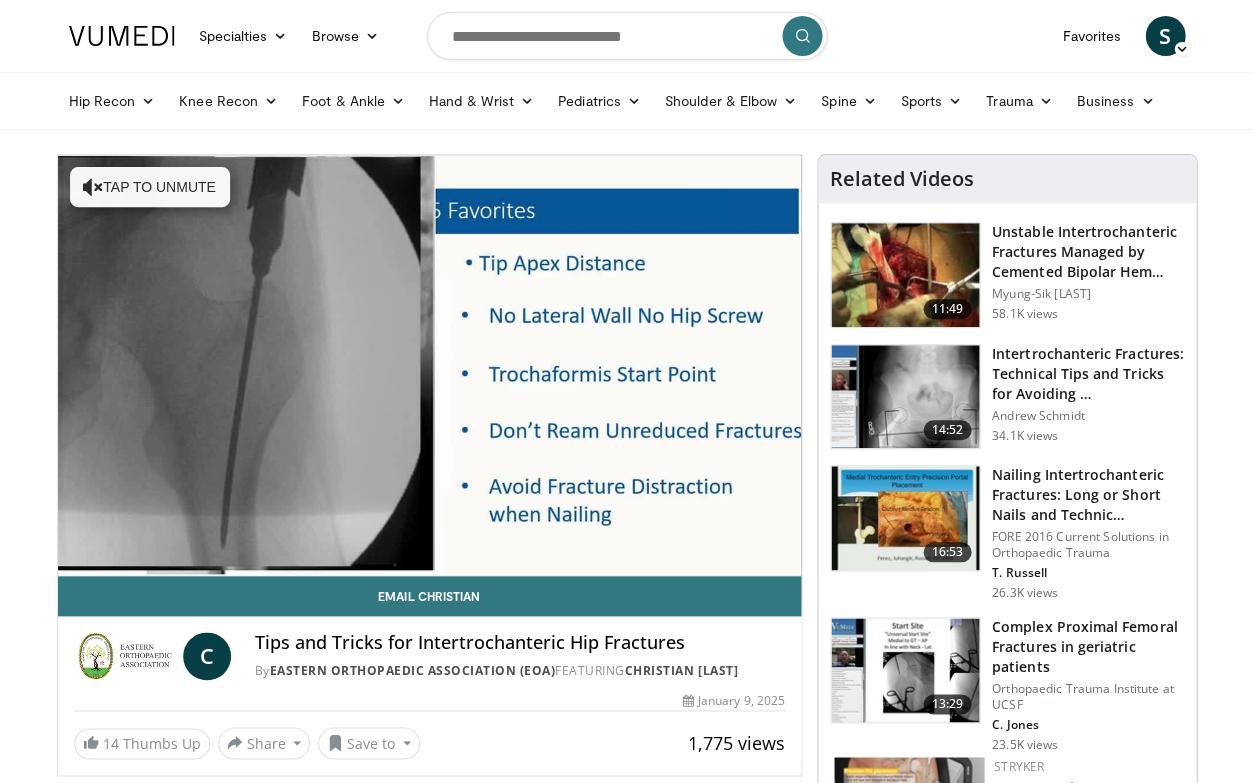 scroll, scrollTop: 0, scrollLeft: 0, axis: both 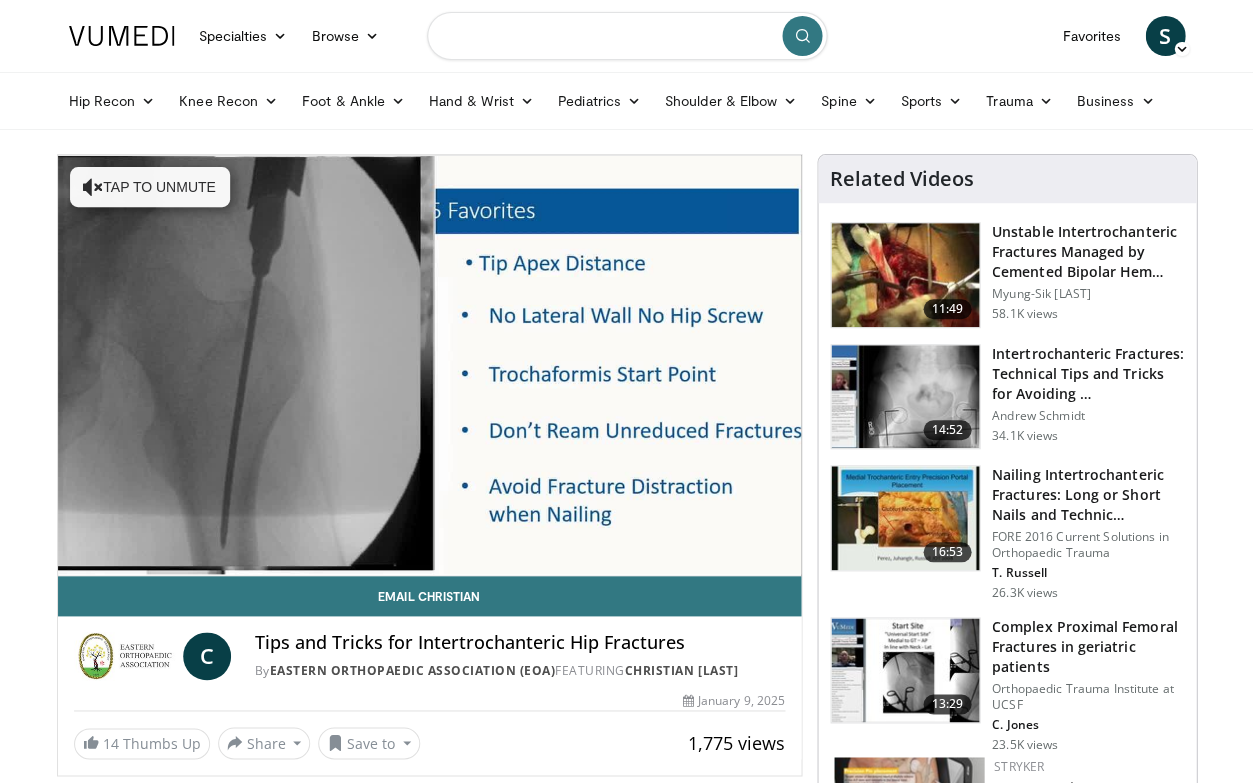 click at bounding box center [627, 36] 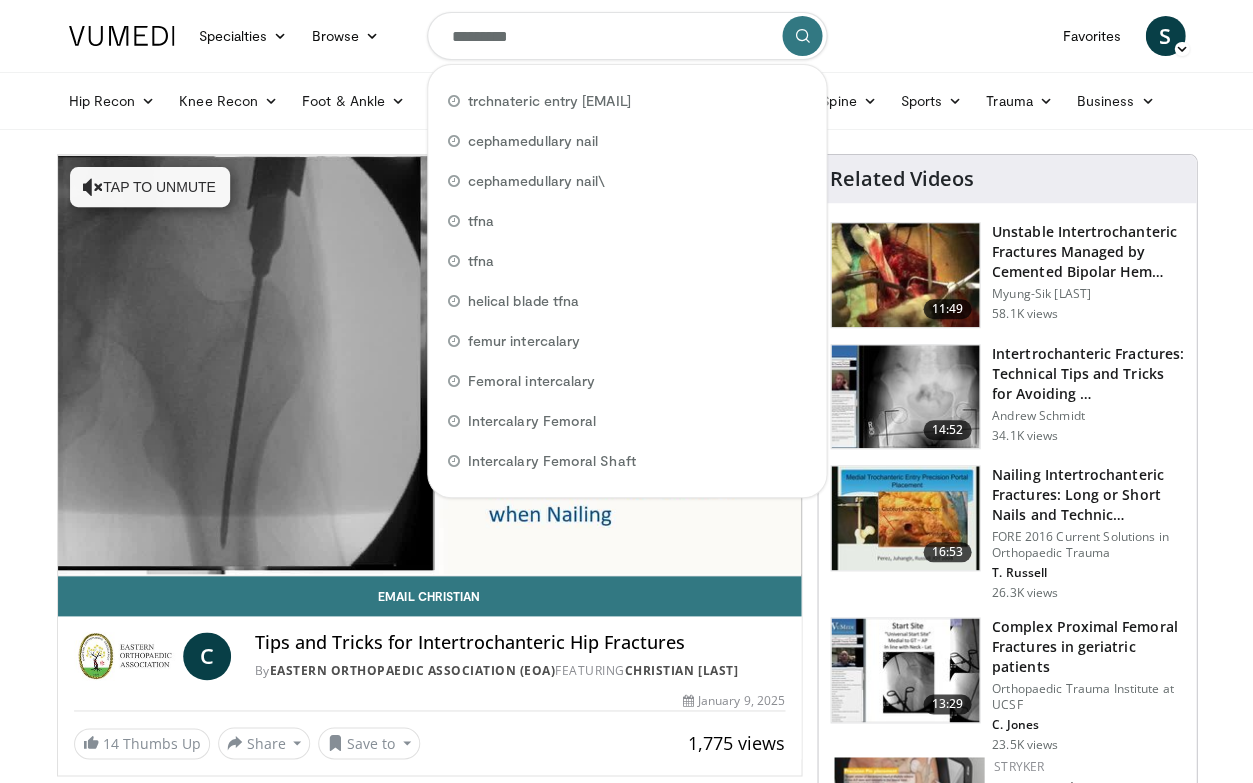 type on "**********" 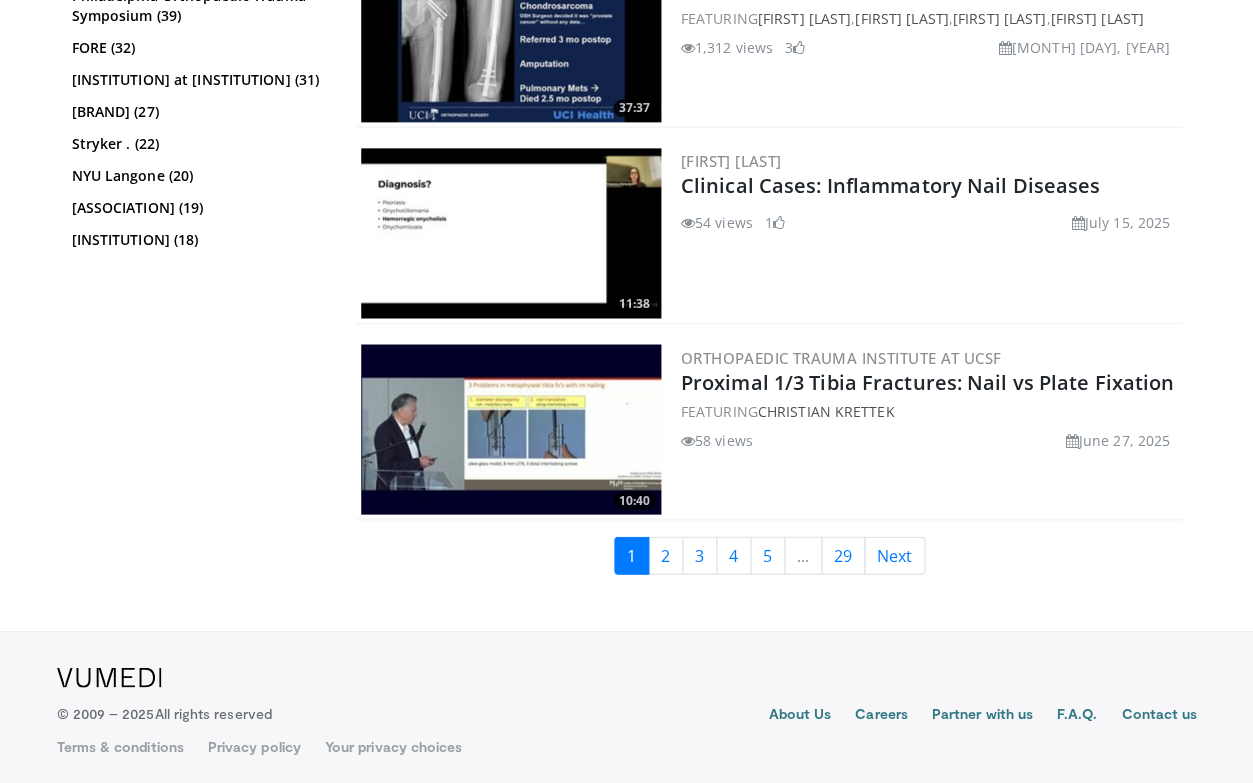 scroll, scrollTop: 4973, scrollLeft: 0, axis: vertical 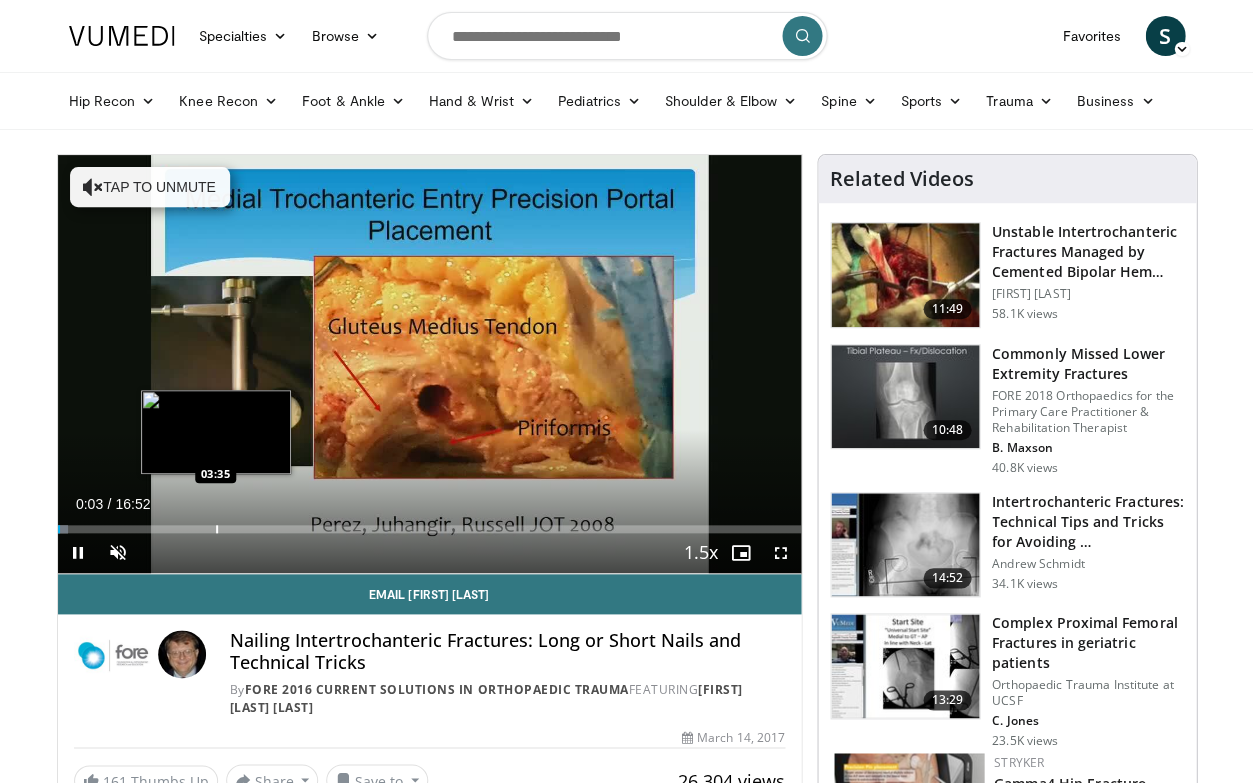 click at bounding box center (217, 529) 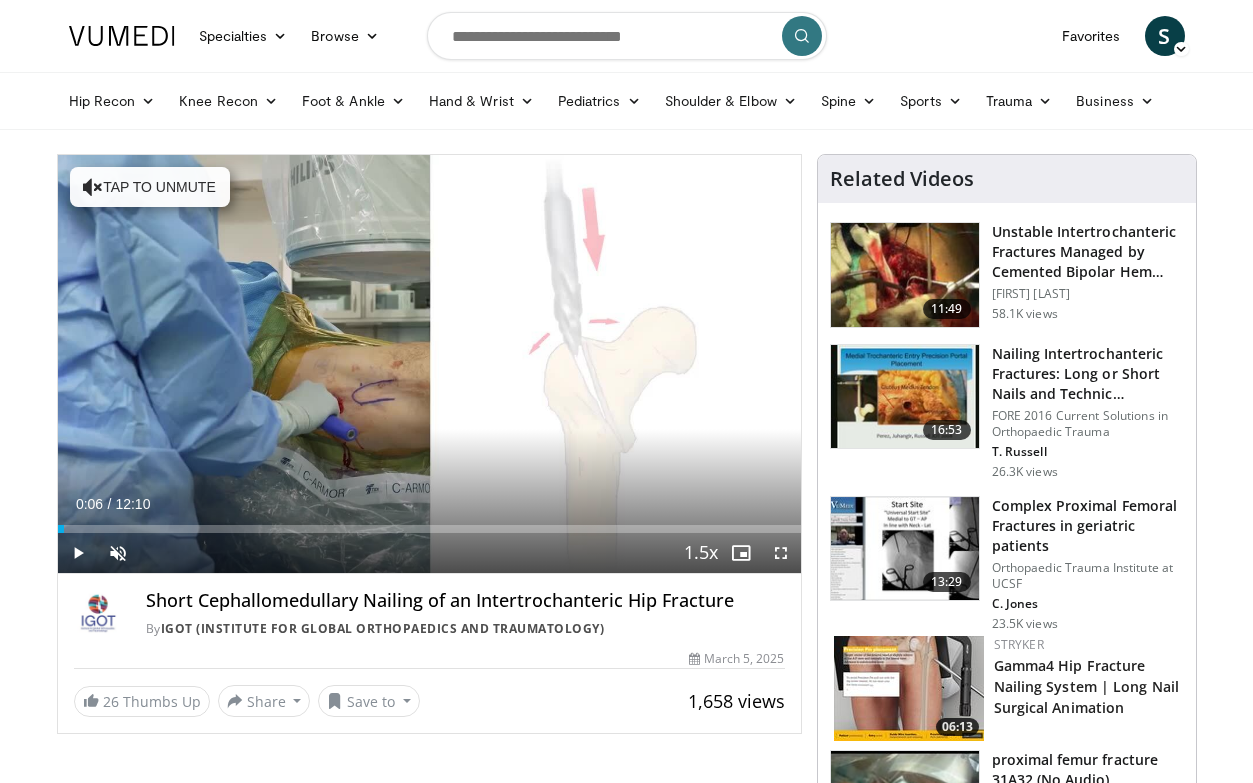 scroll, scrollTop: 0, scrollLeft: 0, axis: both 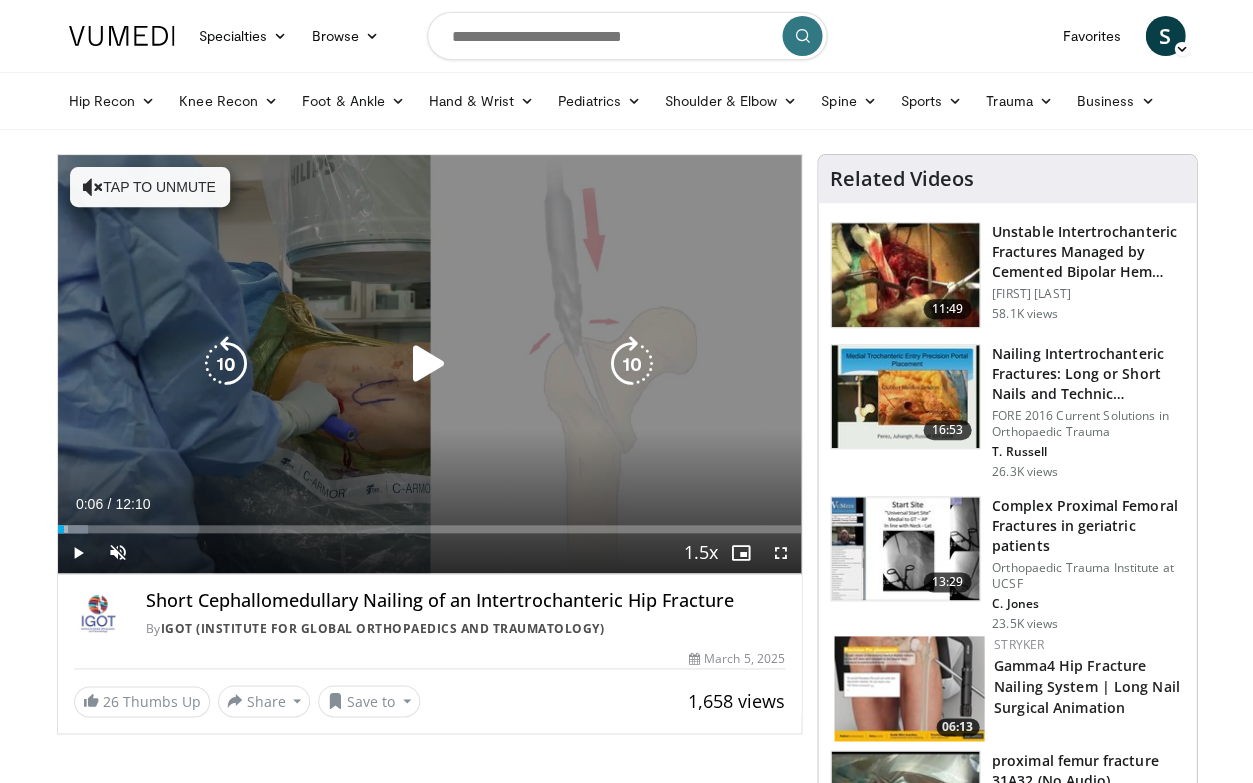 click on "10 seconds
Tap to unmute" at bounding box center [429, 364] 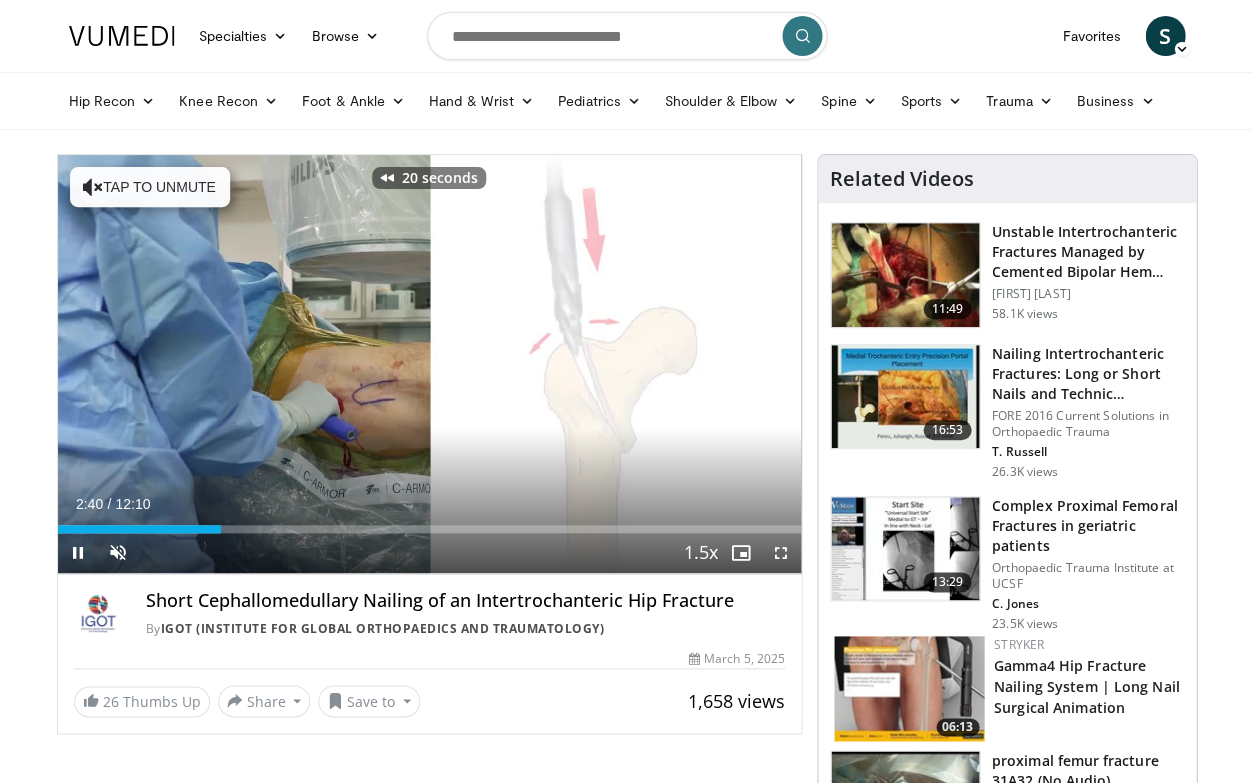 click at bounding box center [781, 553] 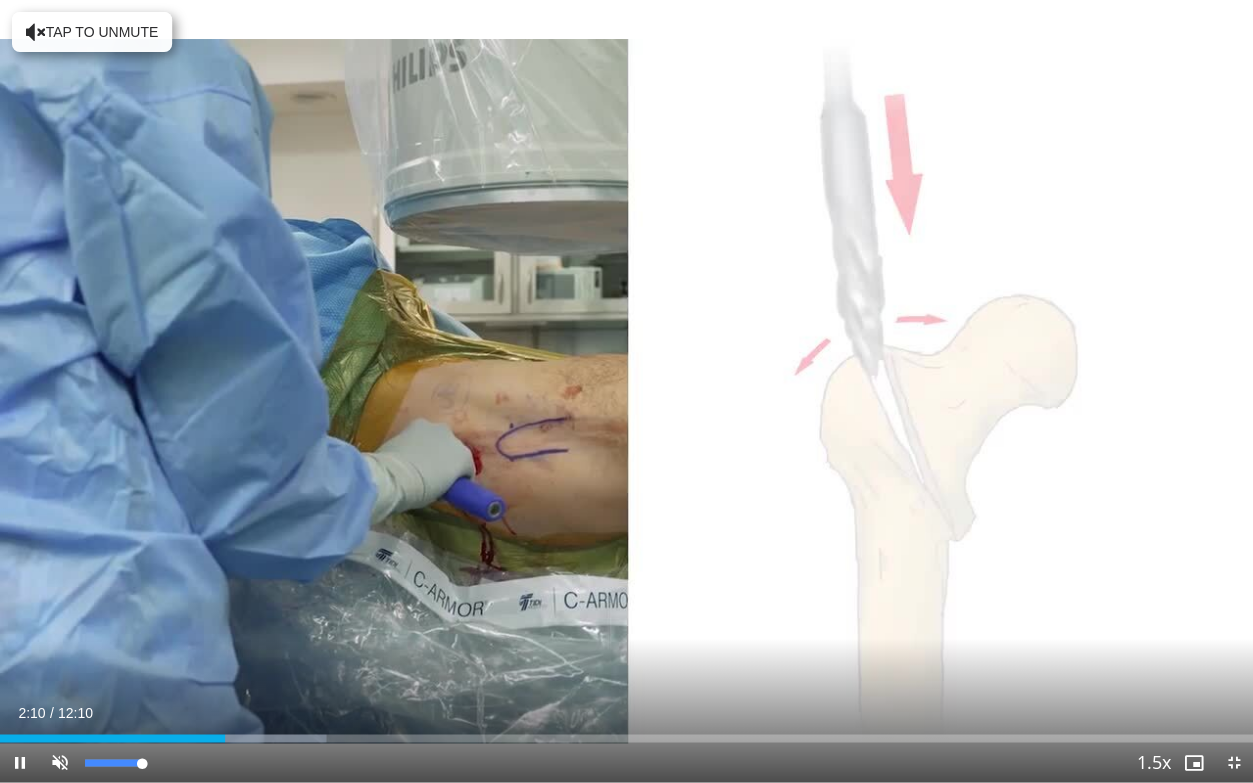 click at bounding box center (60, 762) 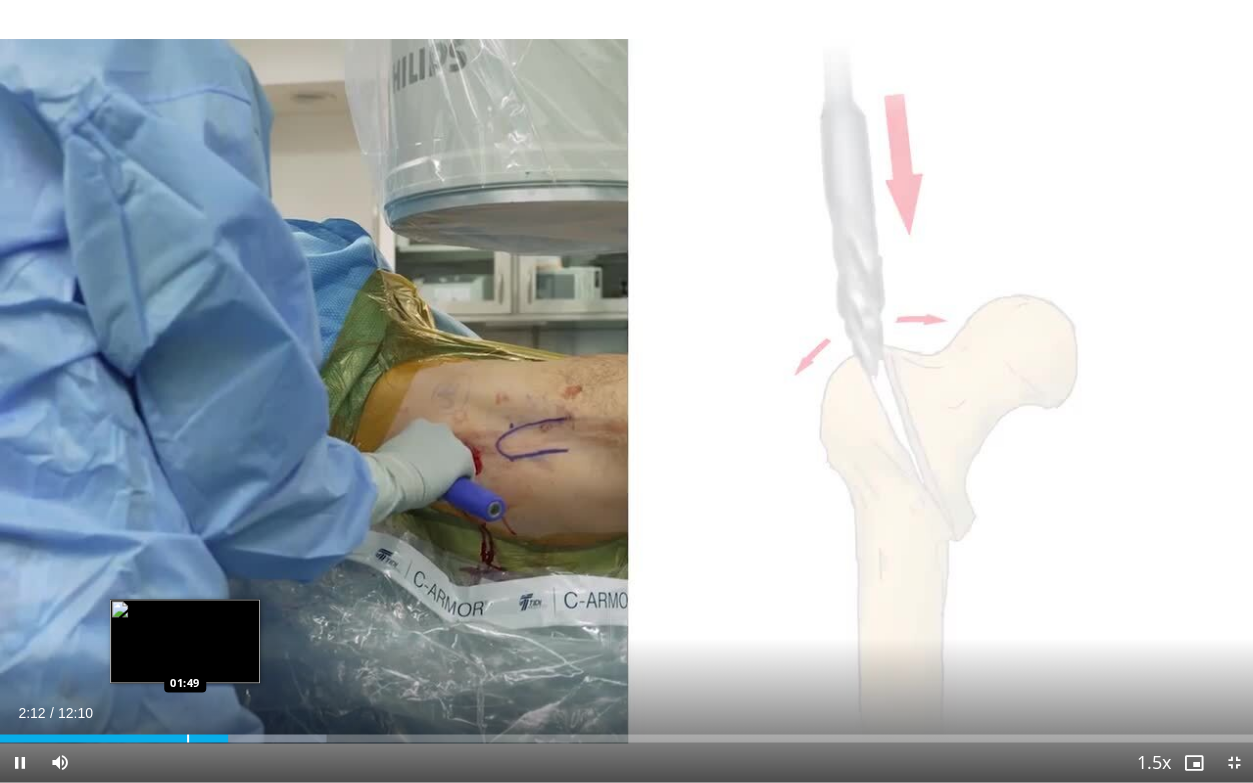 click at bounding box center (188, 738) 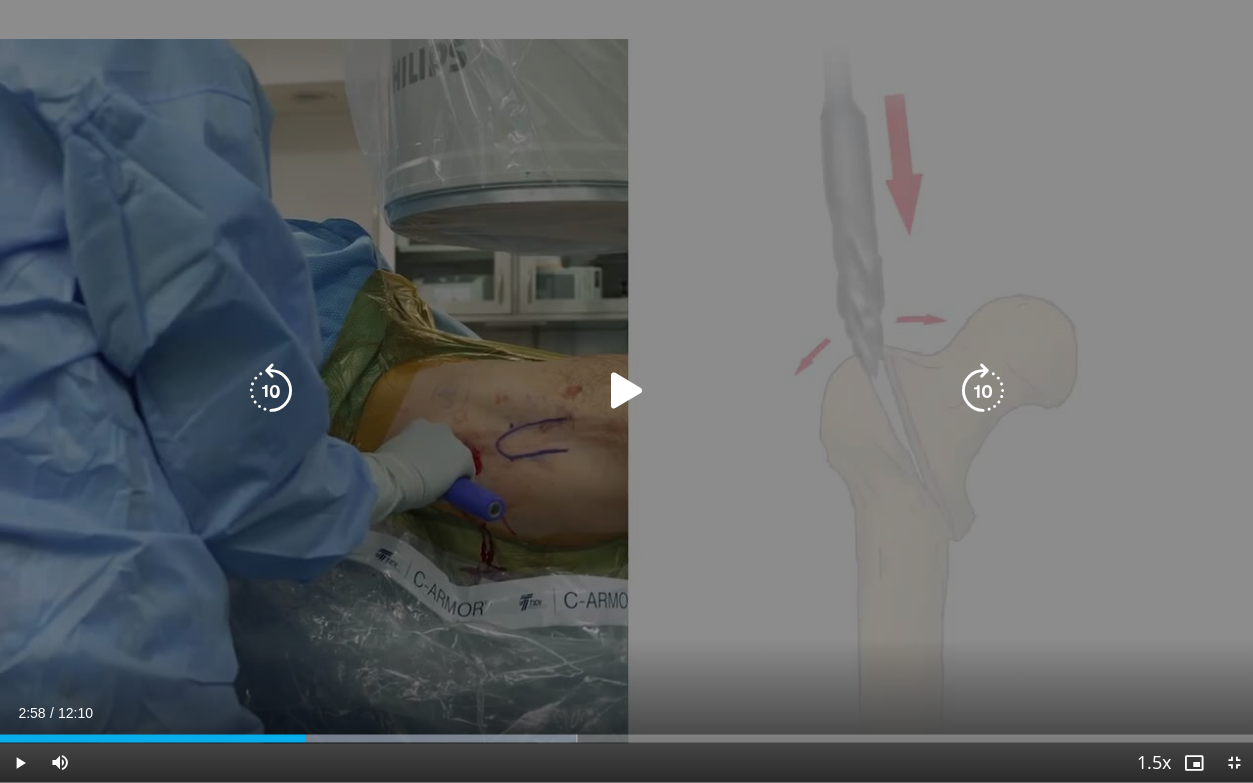 click on "40 seconds
Tap to unmute" at bounding box center (626, 391) 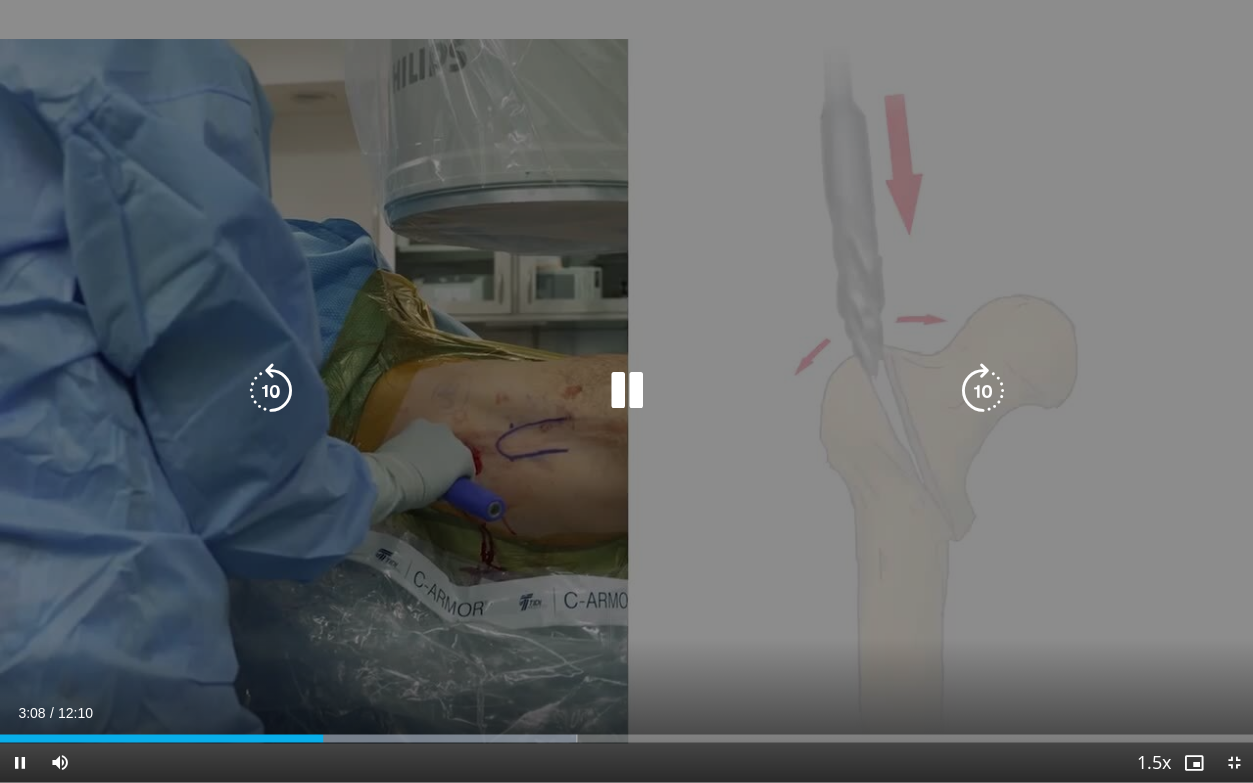 click at bounding box center [626, 391] 